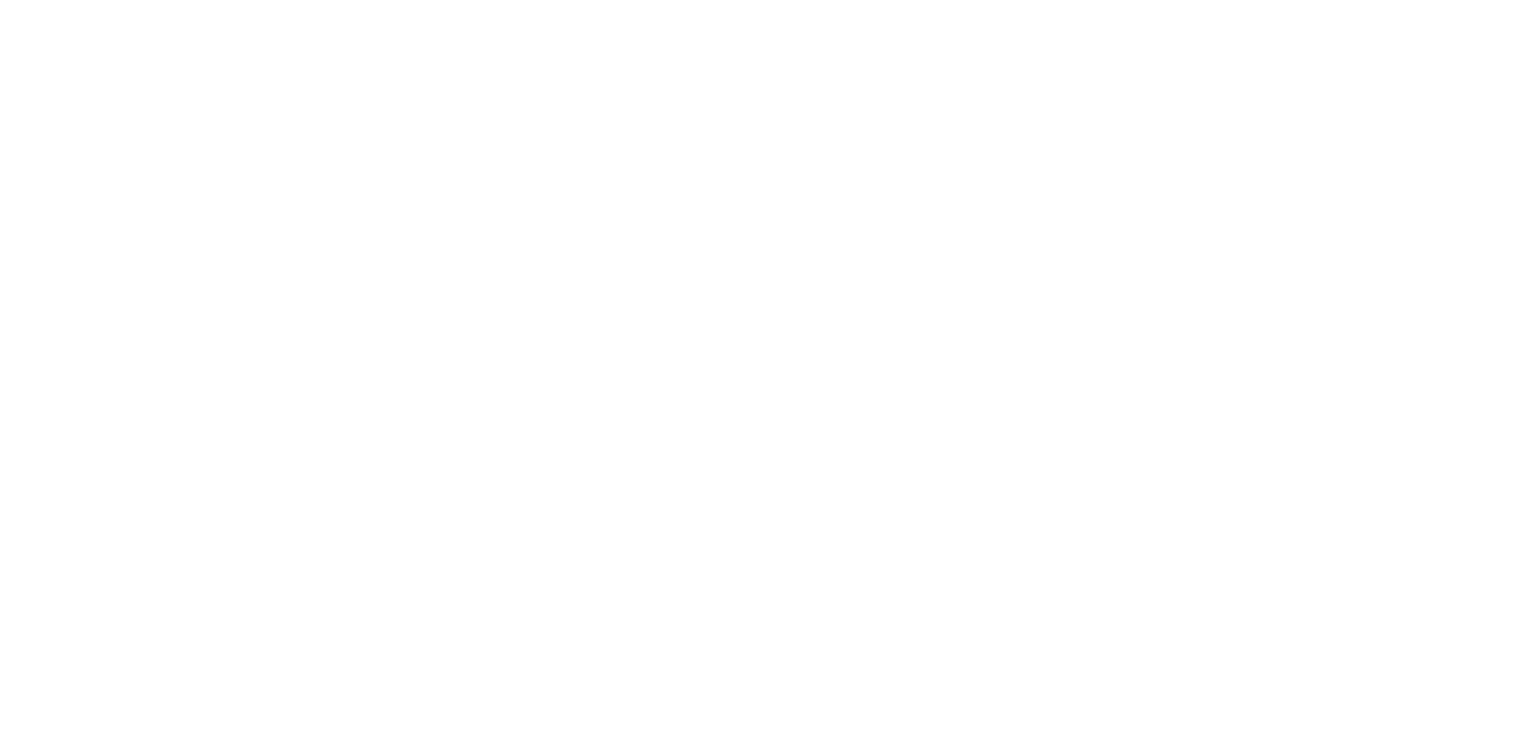 scroll, scrollTop: 0, scrollLeft: 0, axis: both 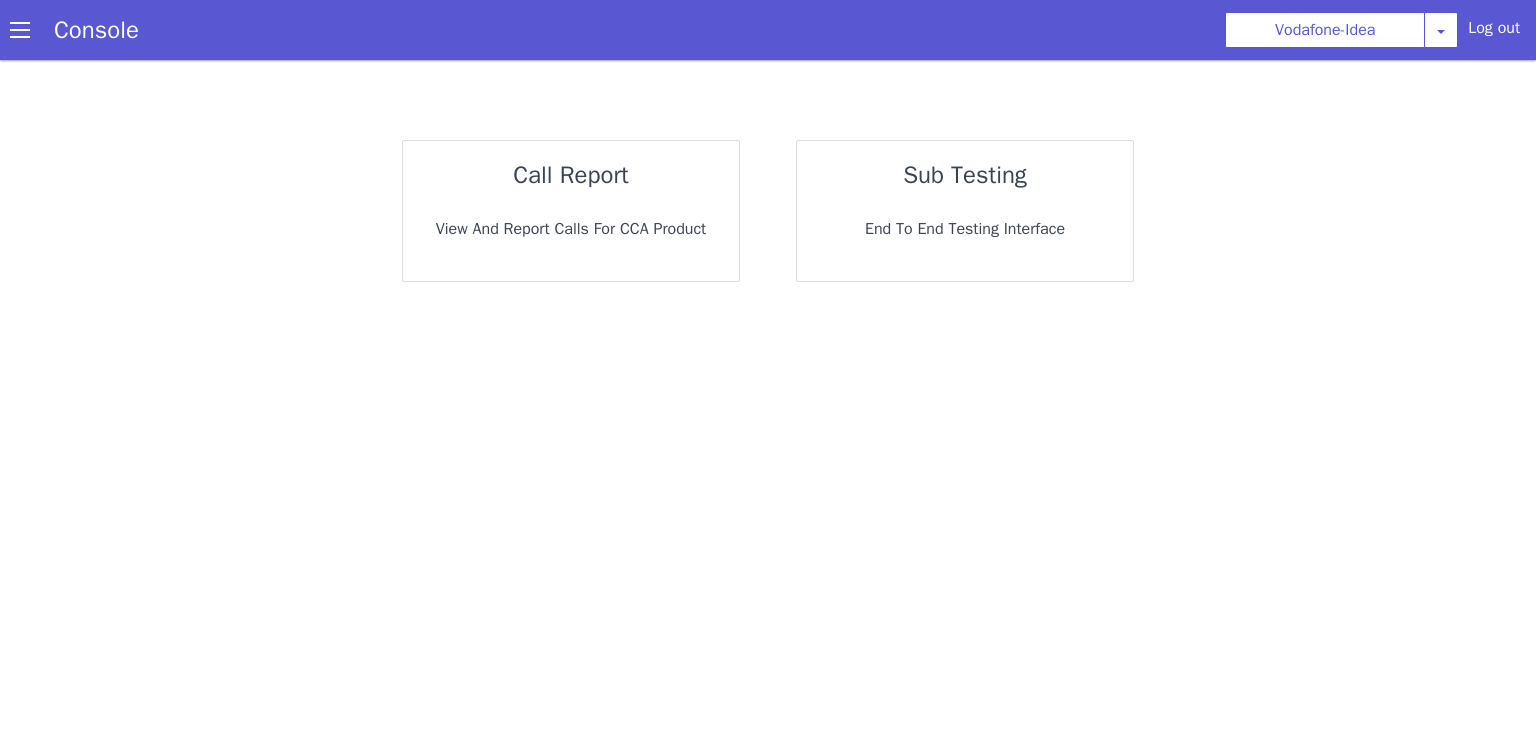click on "call report View and report calls for CCA Product" at bounding box center [571, 211] 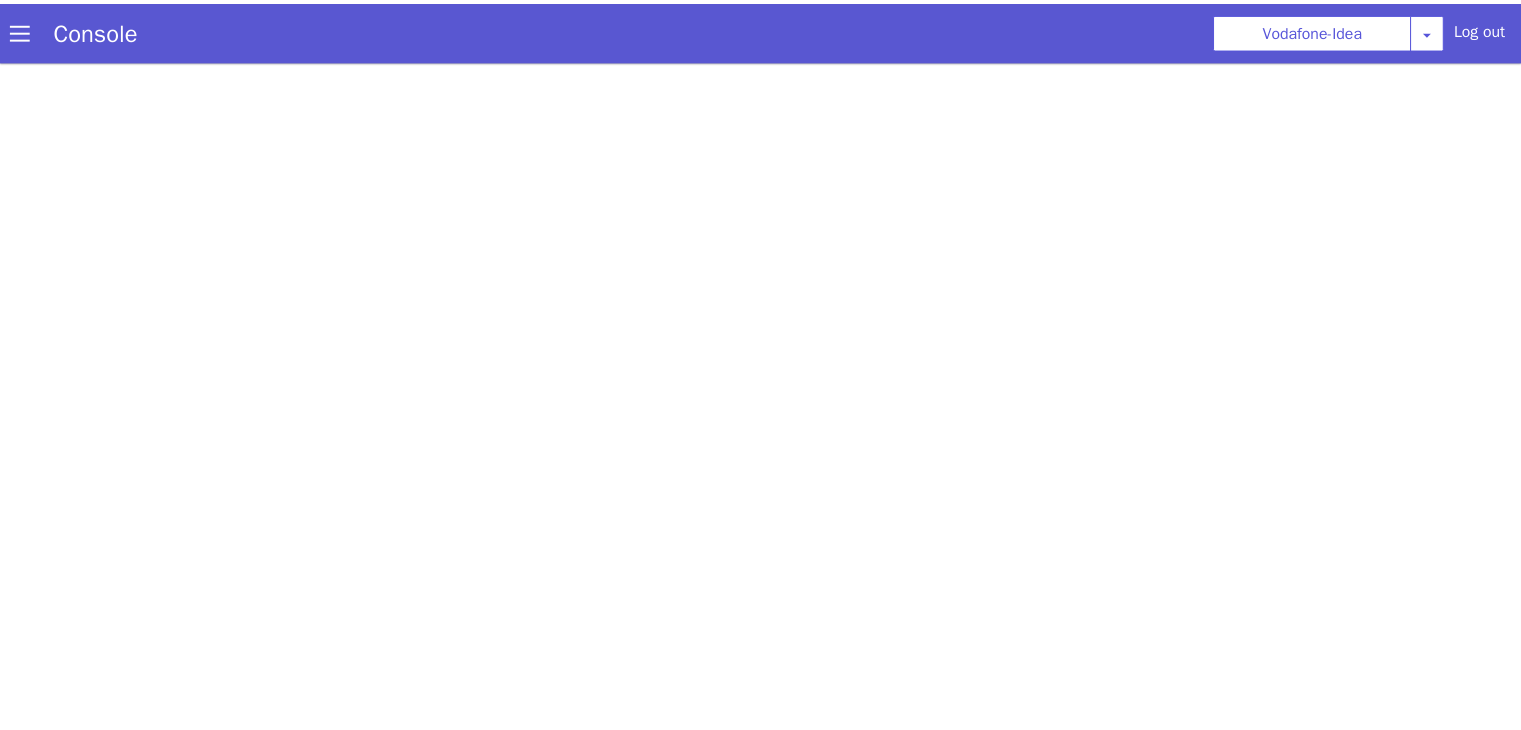 scroll, scrollTop: 0, scrollLeft: 0, axis: both 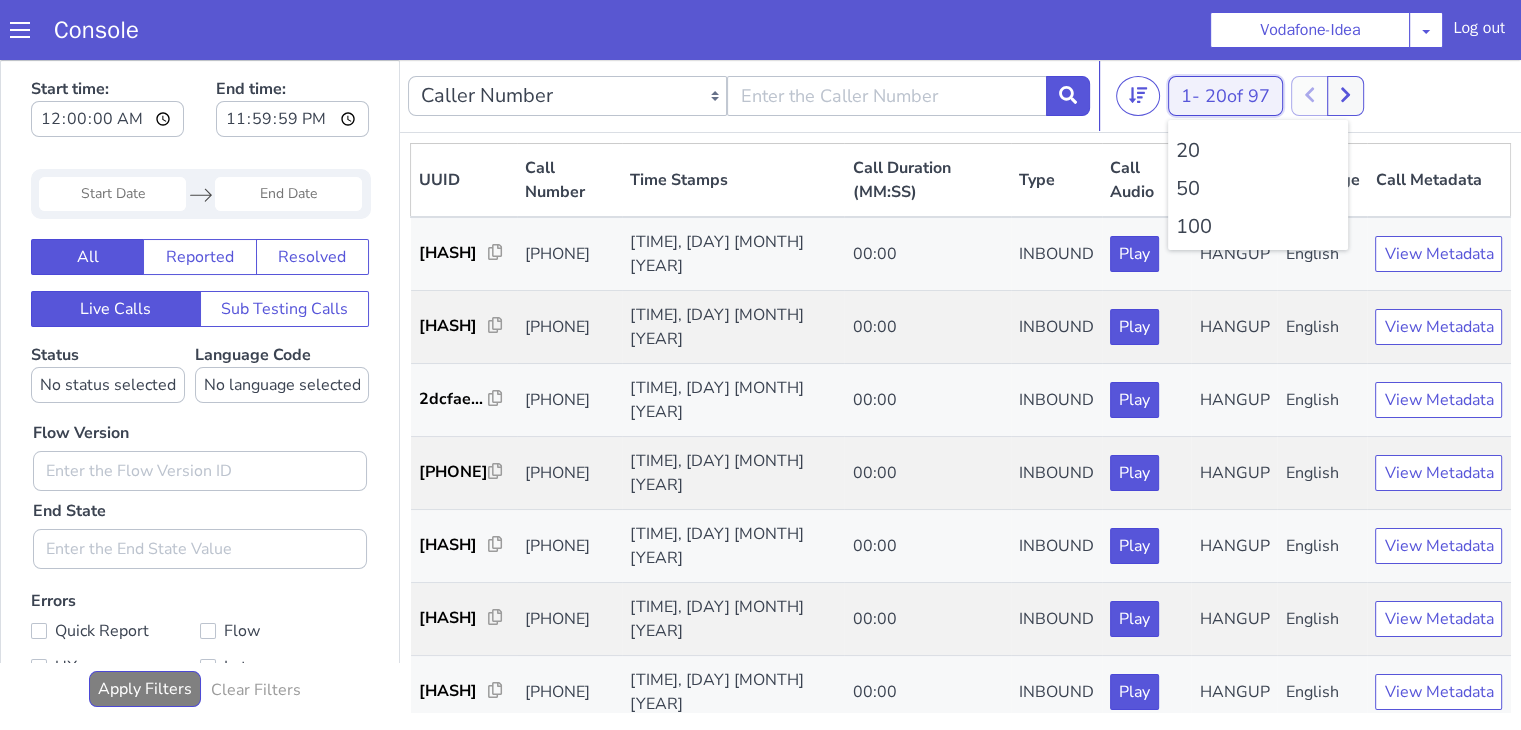 click on "[NUMBER] of [NUMBER]" at bounding box center (1237, 96) 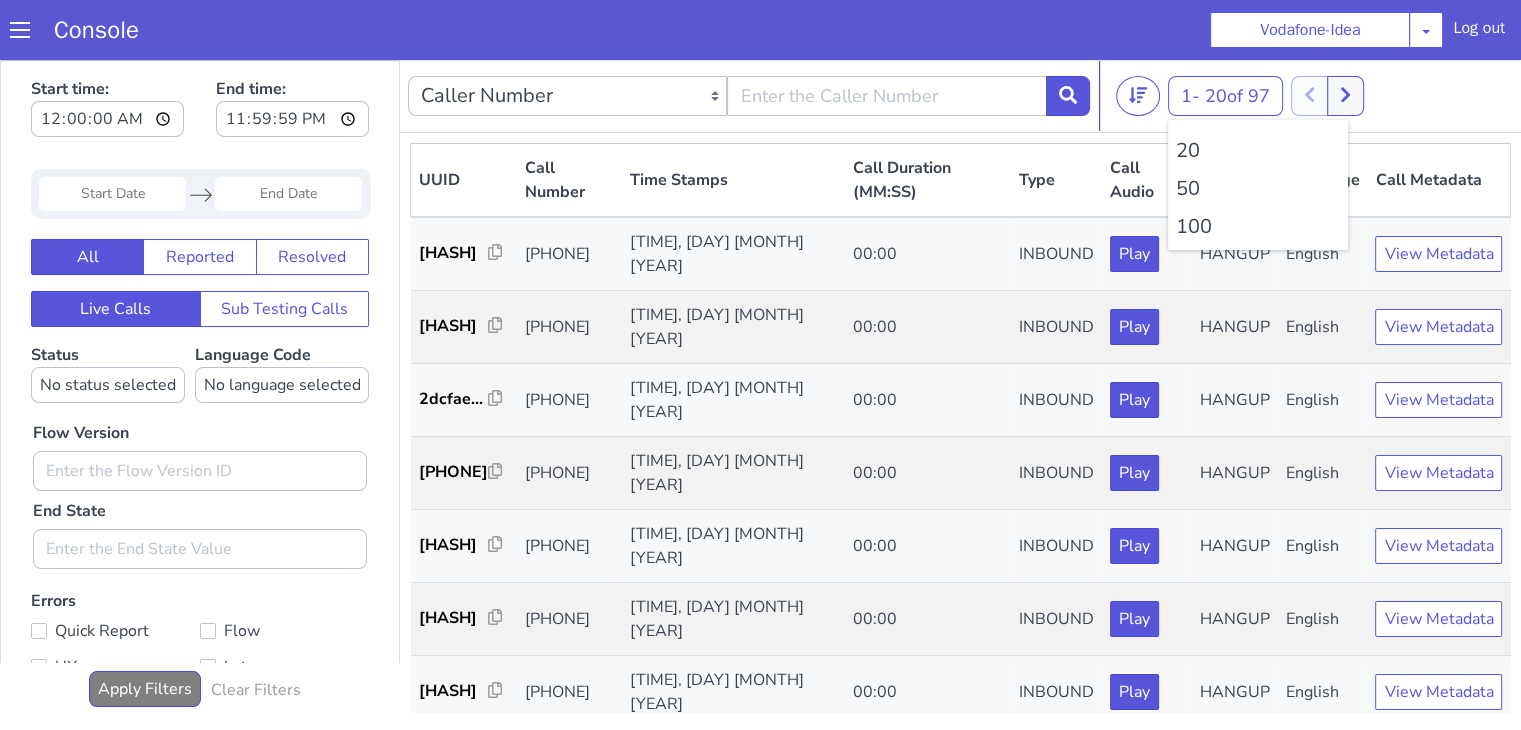 click on "100" at bounding box center (1258, 227) 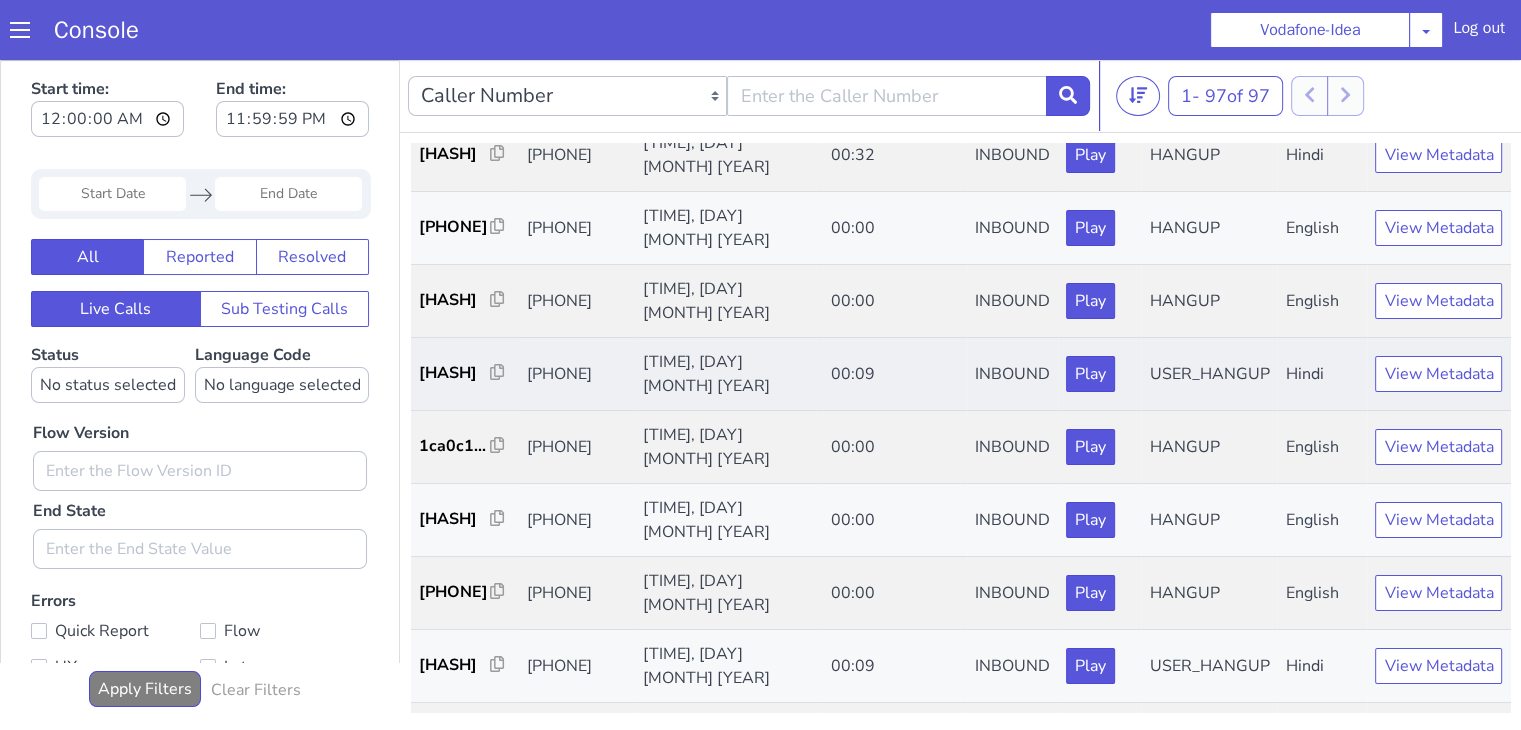 scroll, scrollTop: 2700, scrollLeft: 0, axis: vertical 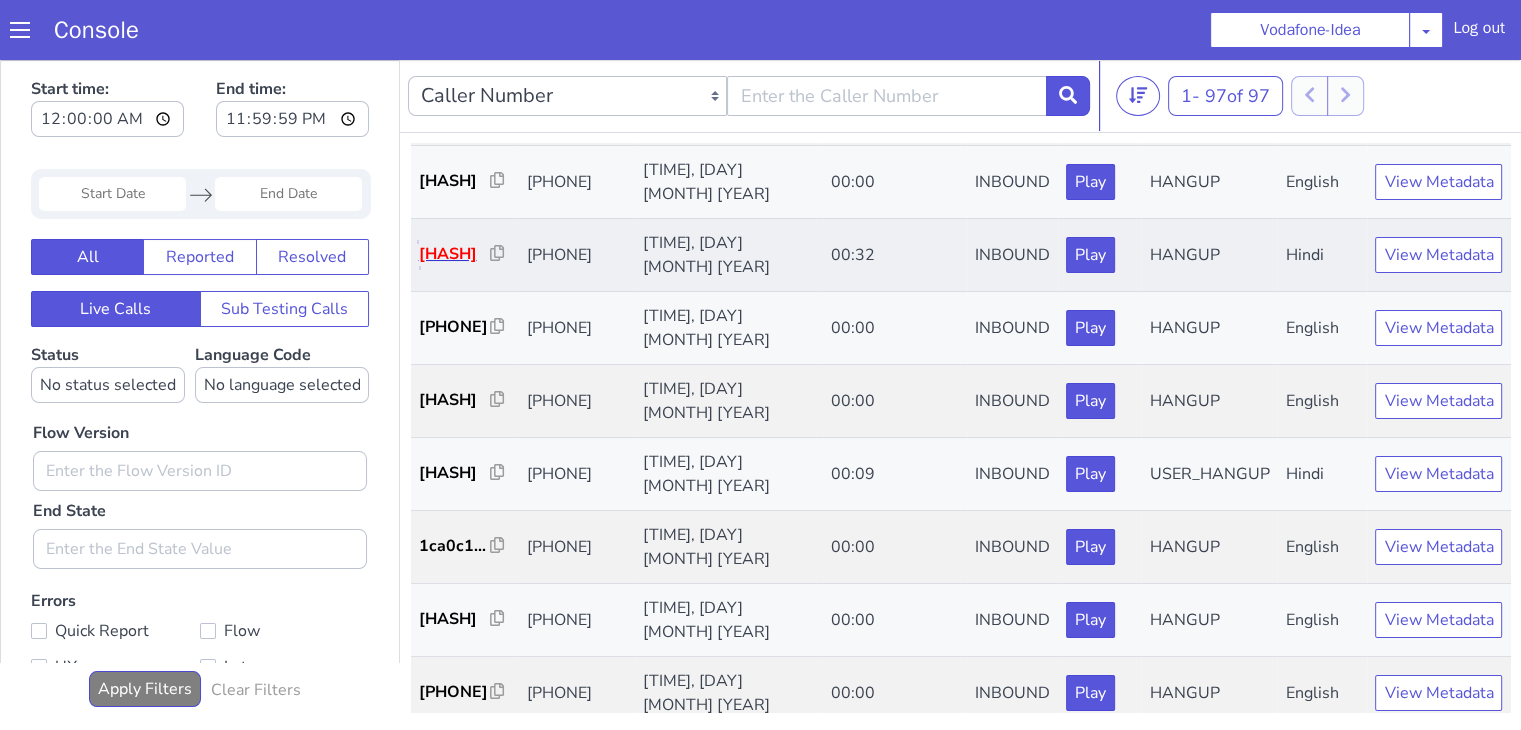 click on "[HASH]" at bounding box center (455, 254) 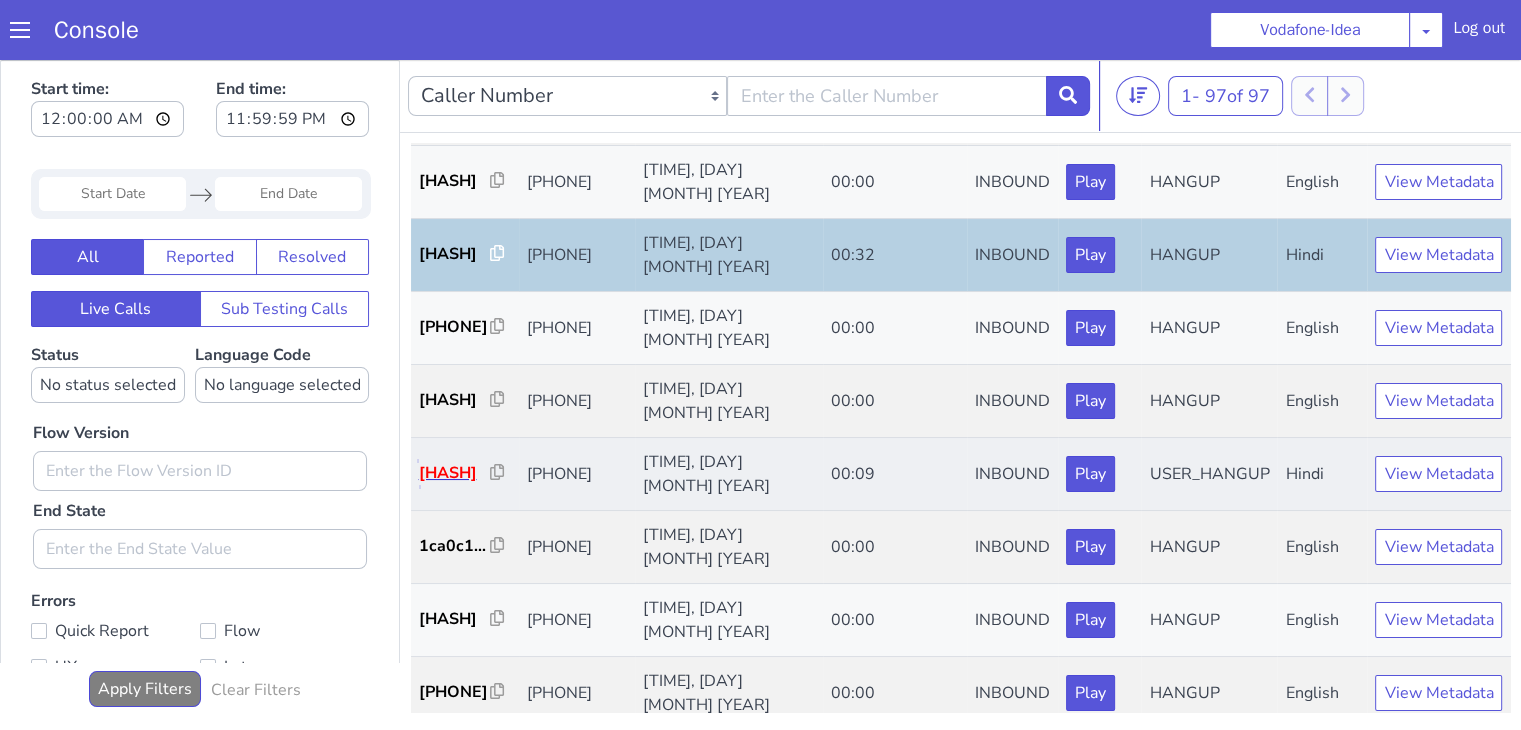 click on "[HASH]" at bounding box center (455, 473) 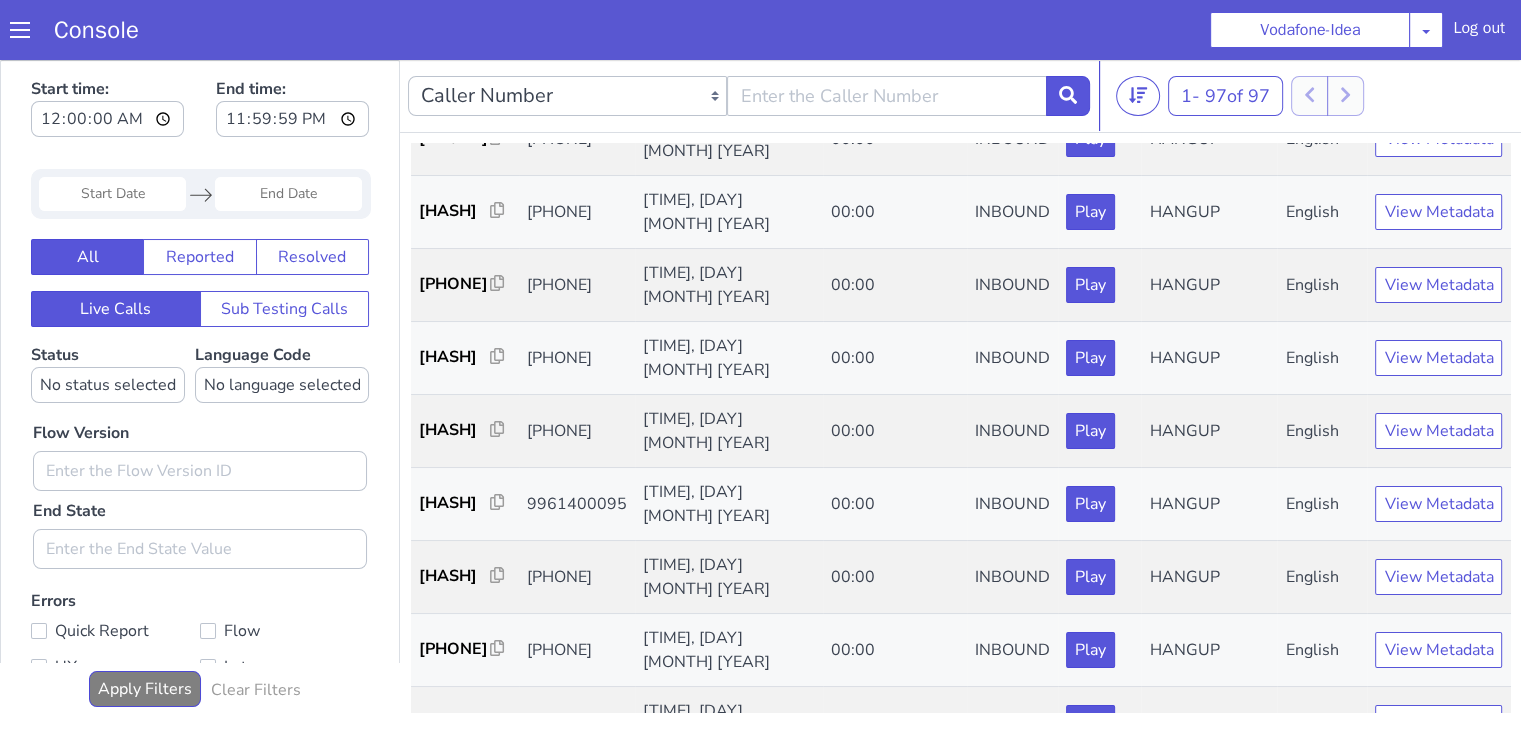 scroll, scrollTop: 4000, scrollLeft: 0, axis: vertical 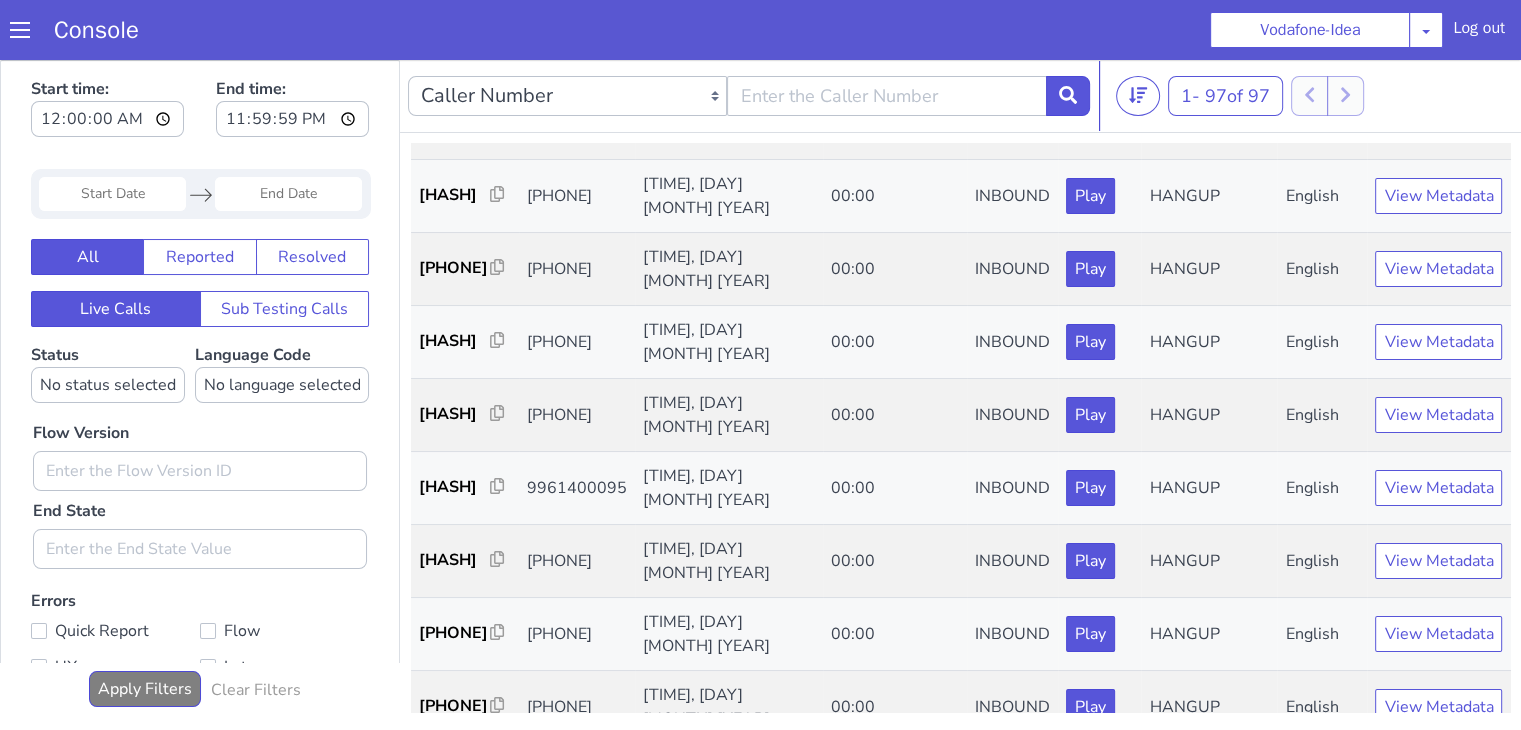 click at bounding box center [1328, 96] 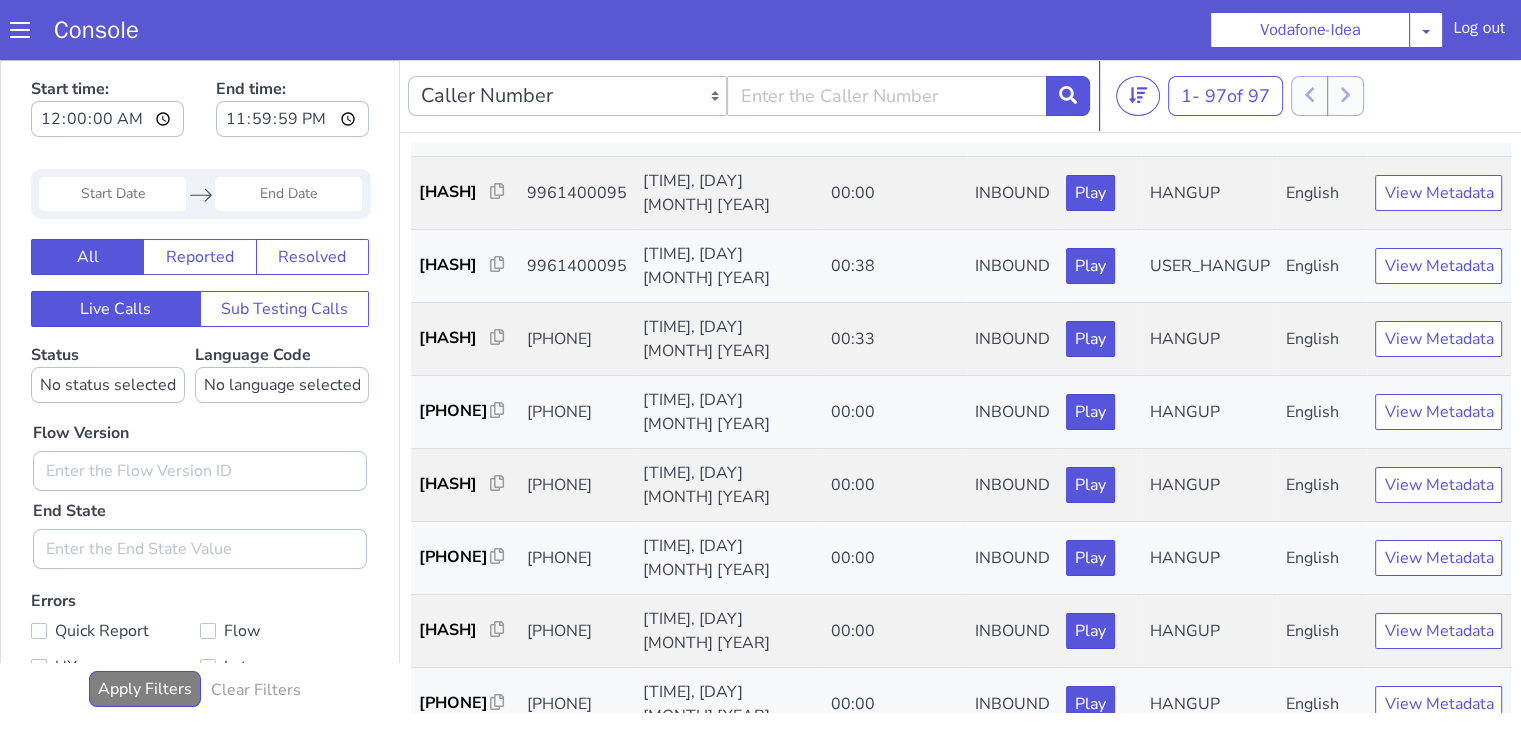 scroll, scrollTop: 4800, scrollLeft: 0, axis: vertical 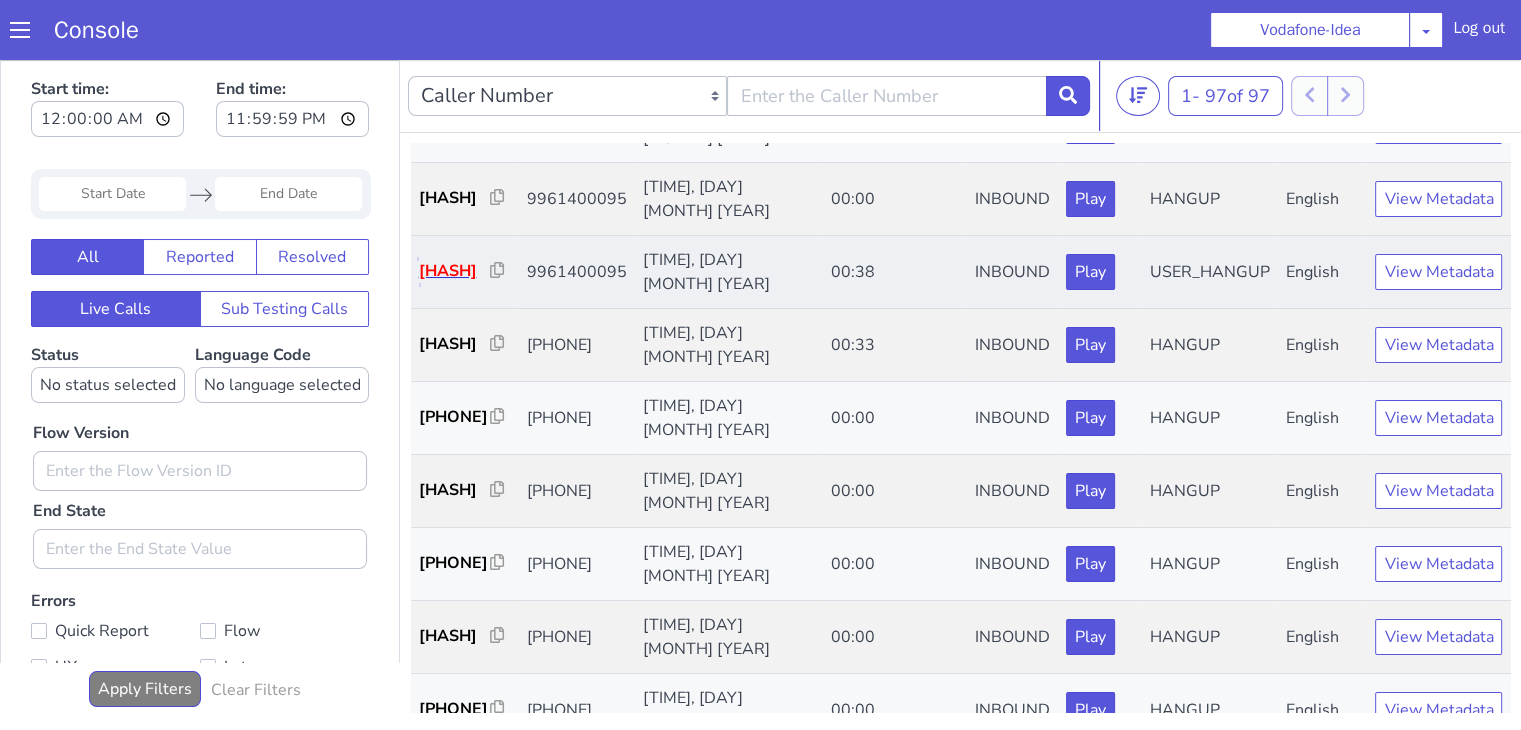 click on "[HASH]" at bounding box center [455, 271] 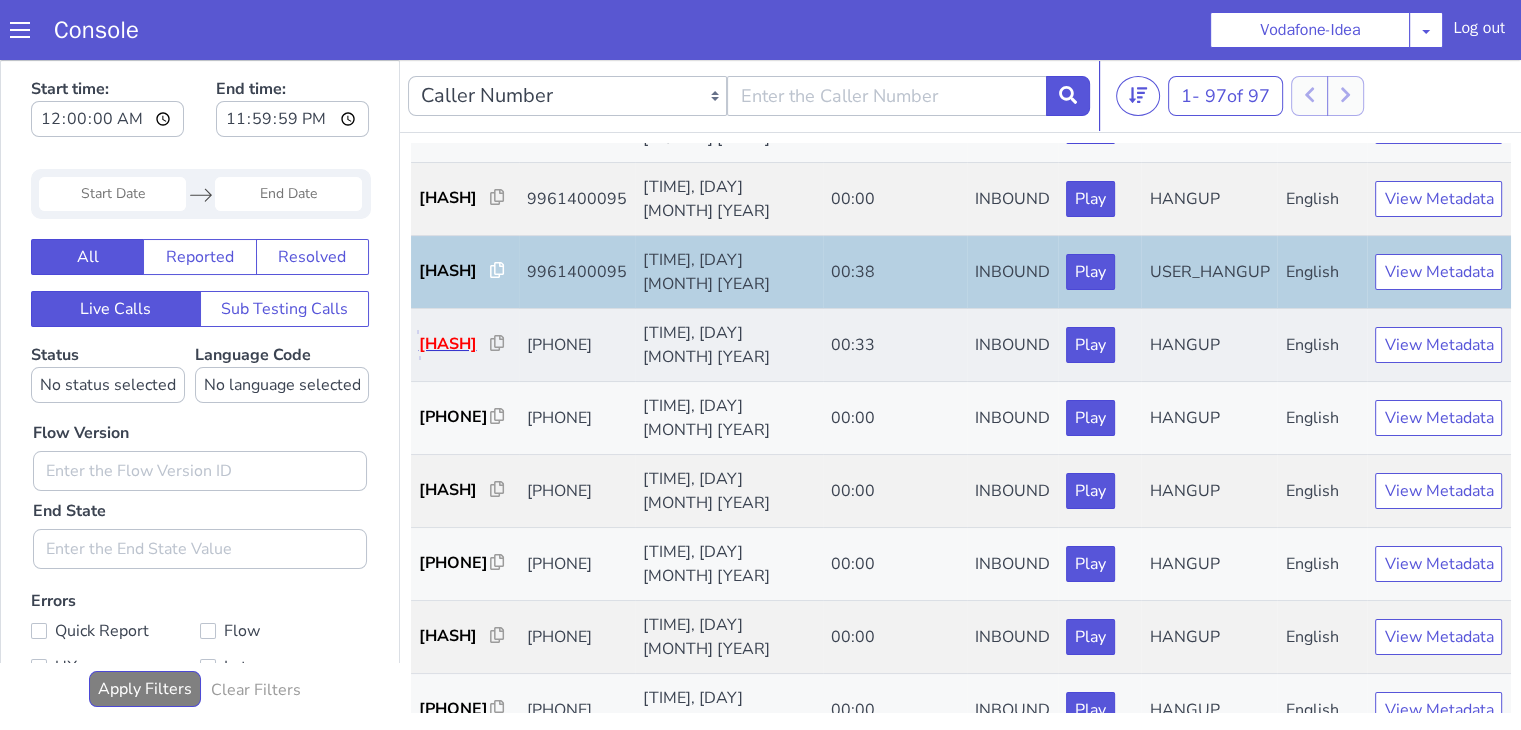 click on "[HASH]" at bounding box center (455, 344) 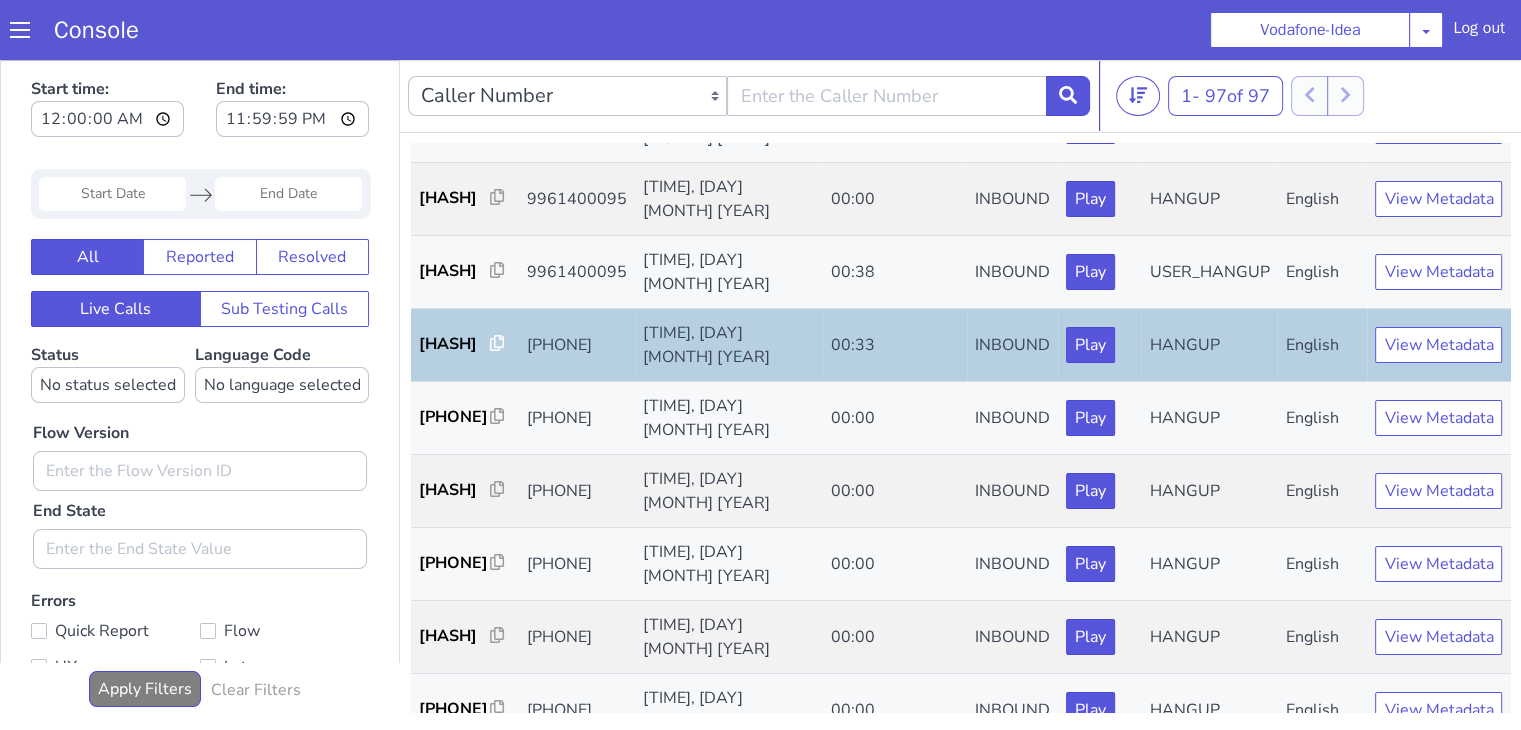 click at bounding box center (112, 194) 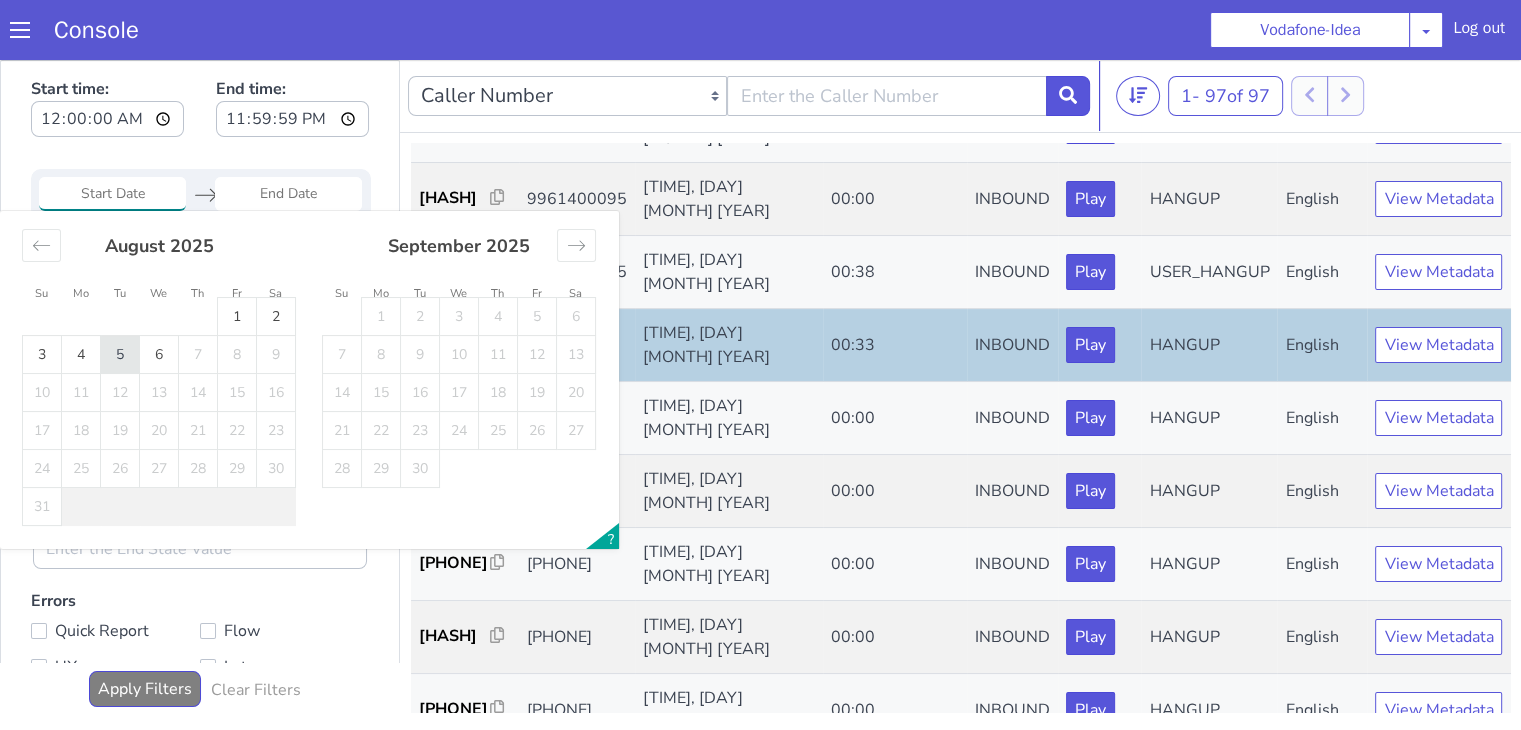 click on "5" at bounding box center [120, 355] 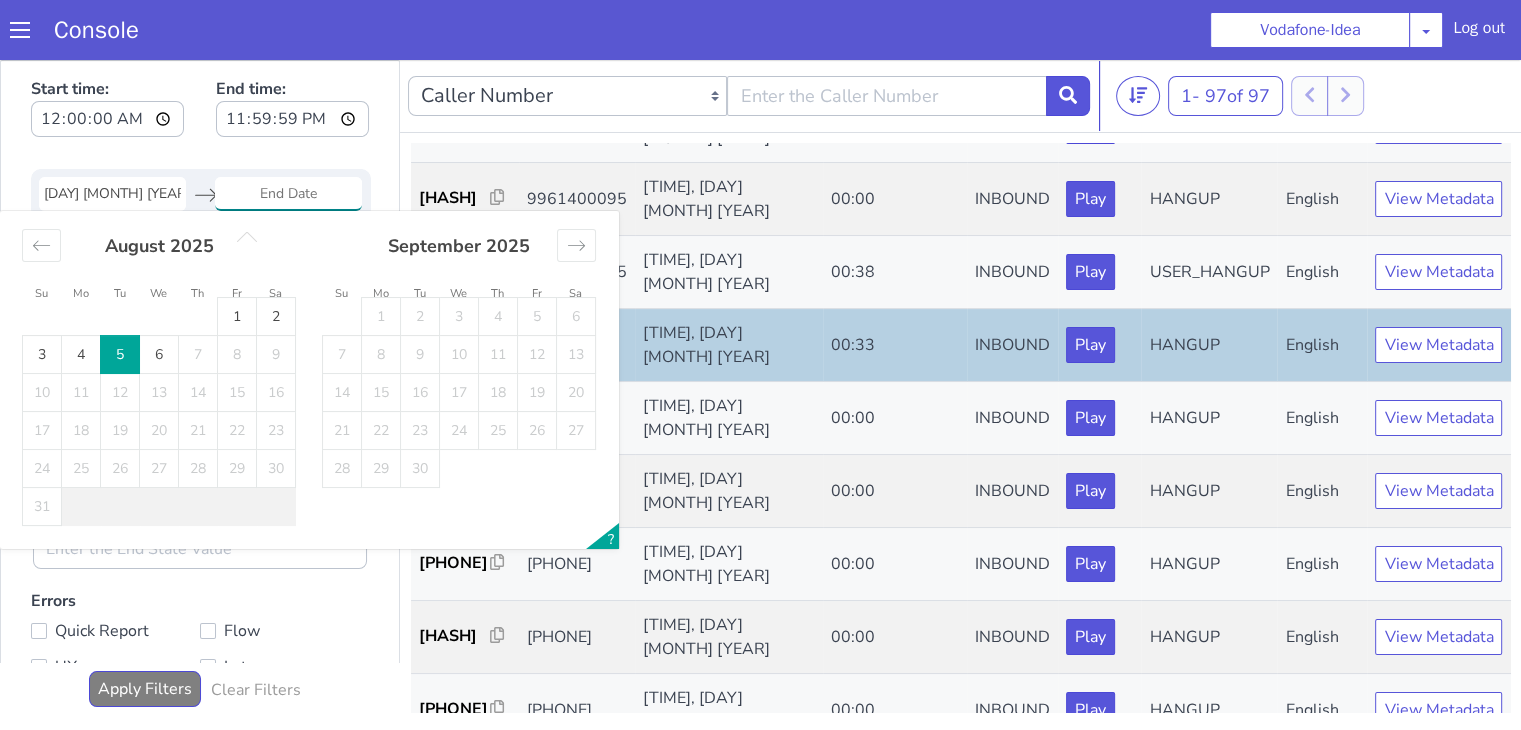 click on "5" at bounding box center [120, 355] 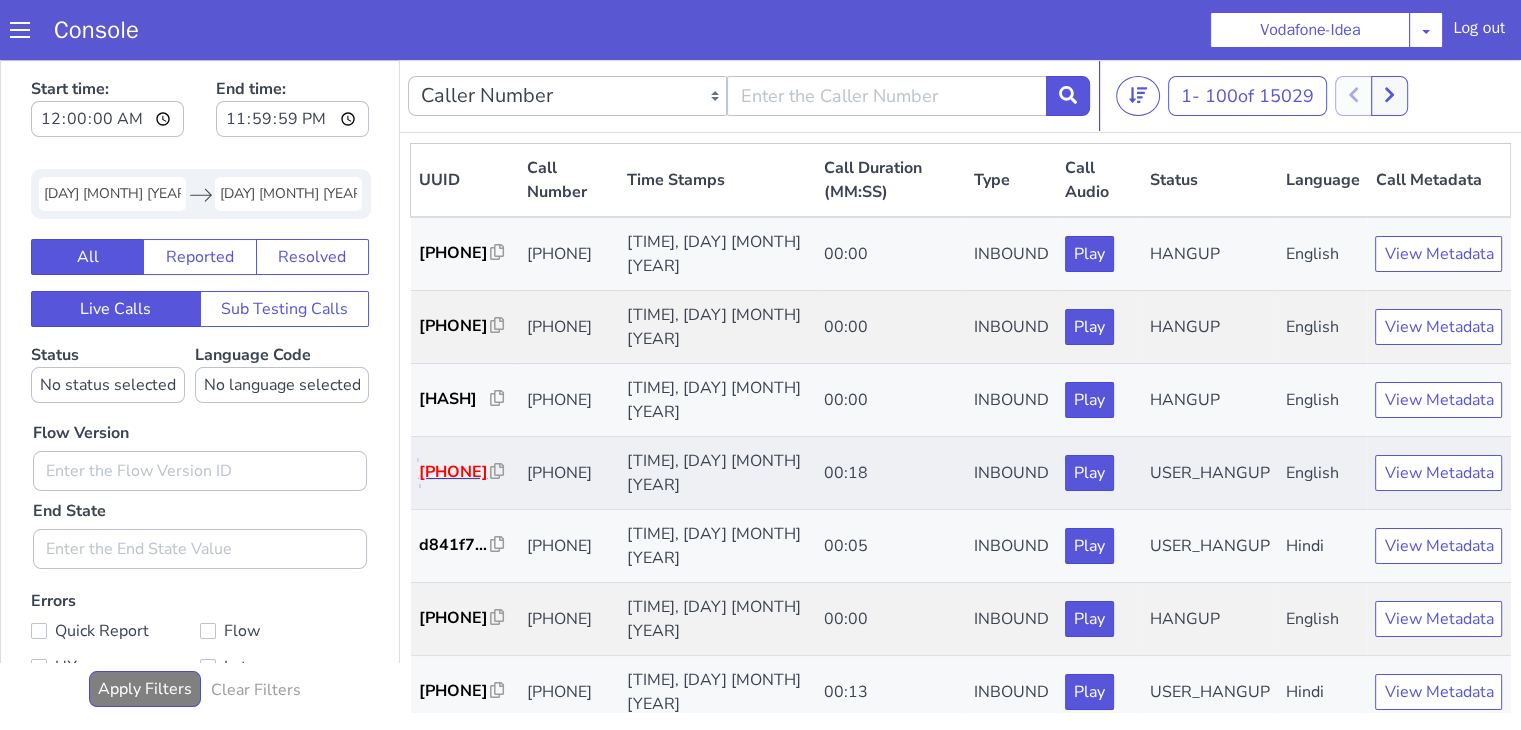click on "[PHONE]" at bounding box center (455, 472) 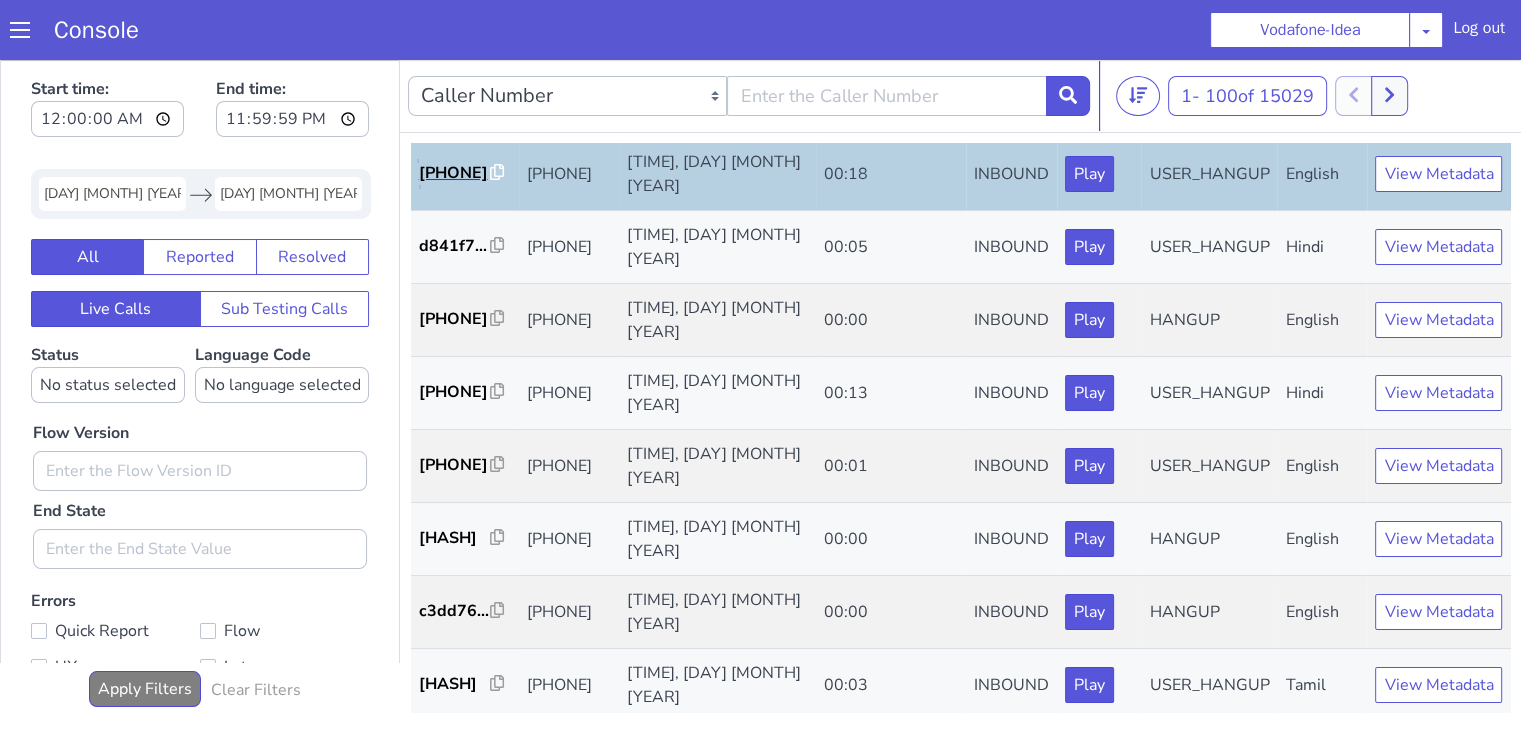 scroll, scrollTop: 300, scrollLeft: 0, axis: vertical 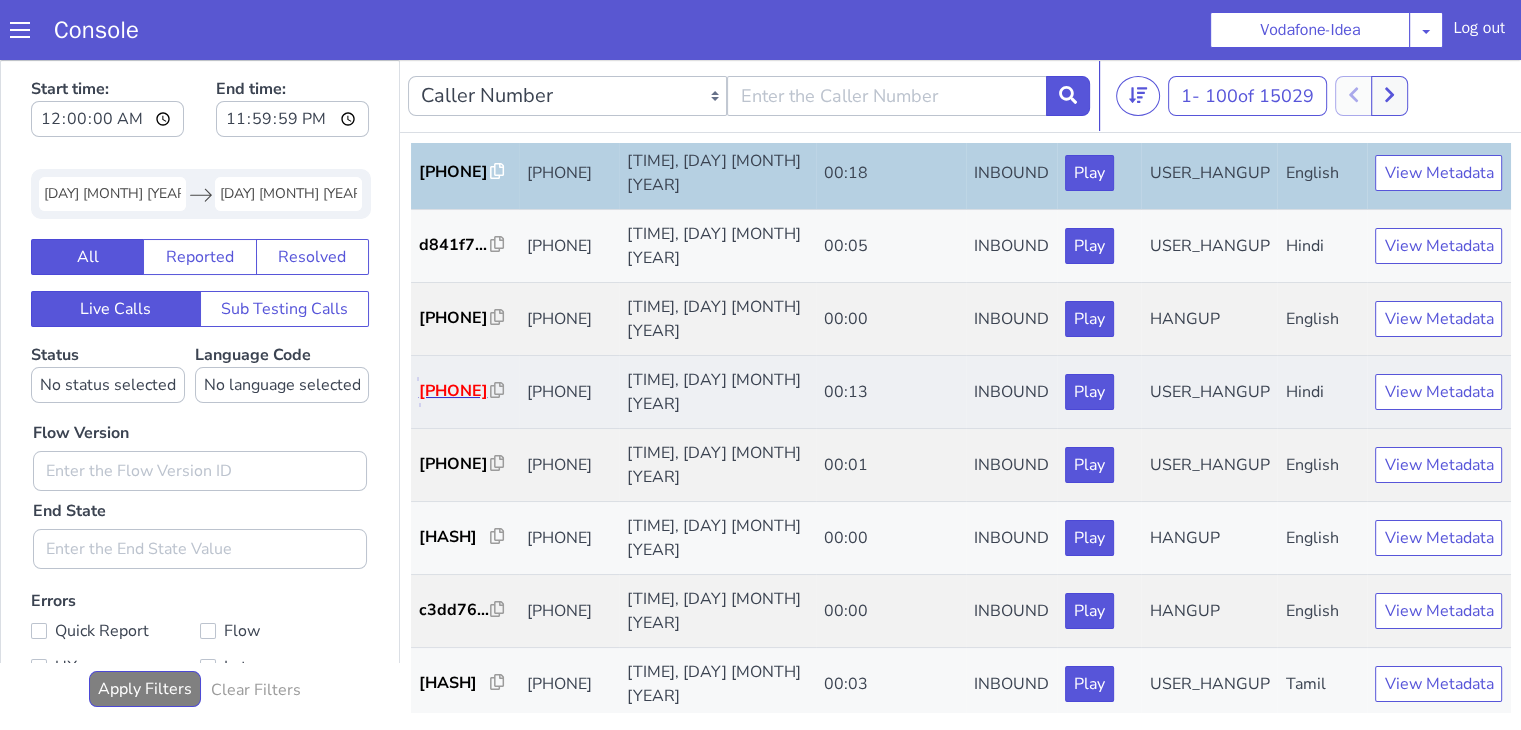 click on "[PHONE]" at bounding box center [455, 391] 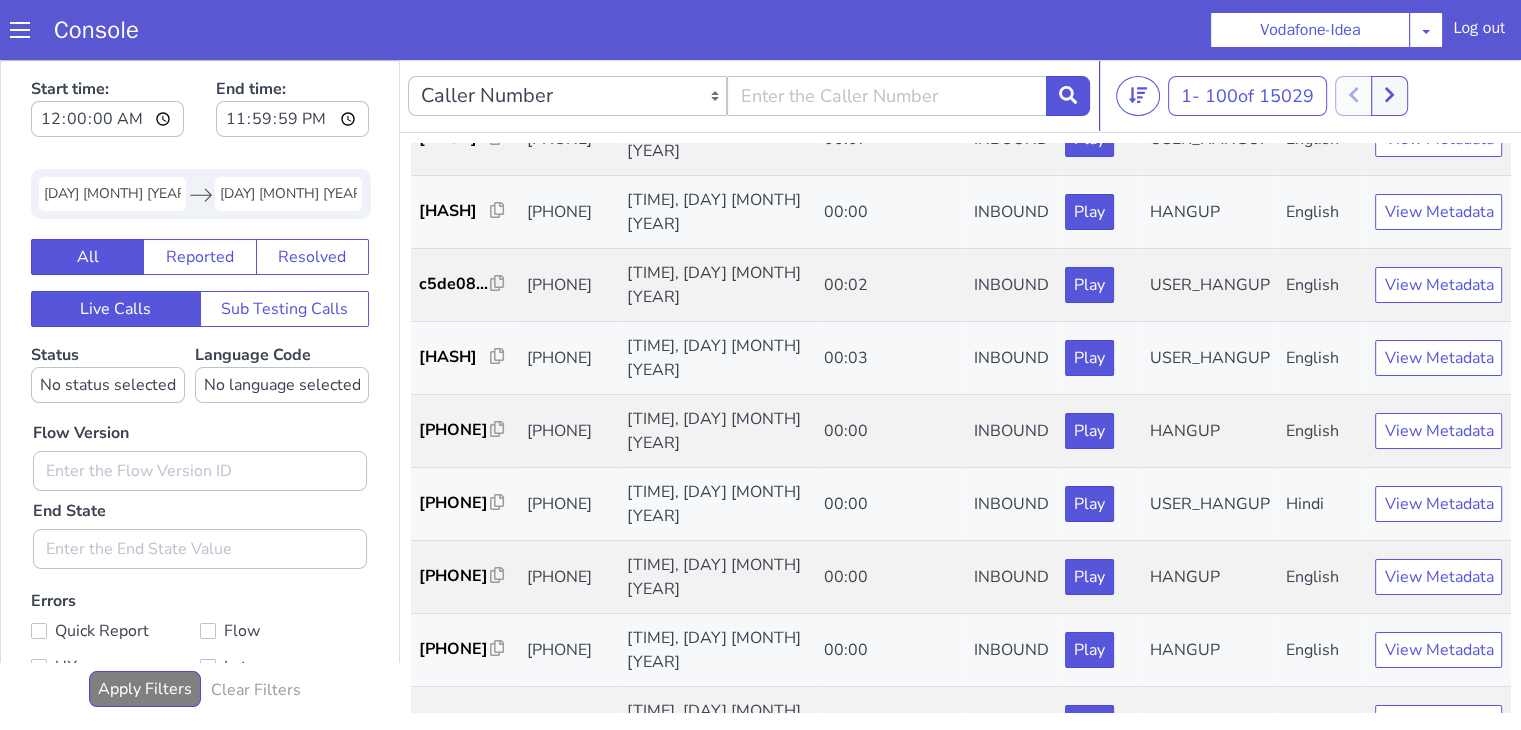 scroll, scrollTop: 2500, scrollLeft: 0, axis: vertical 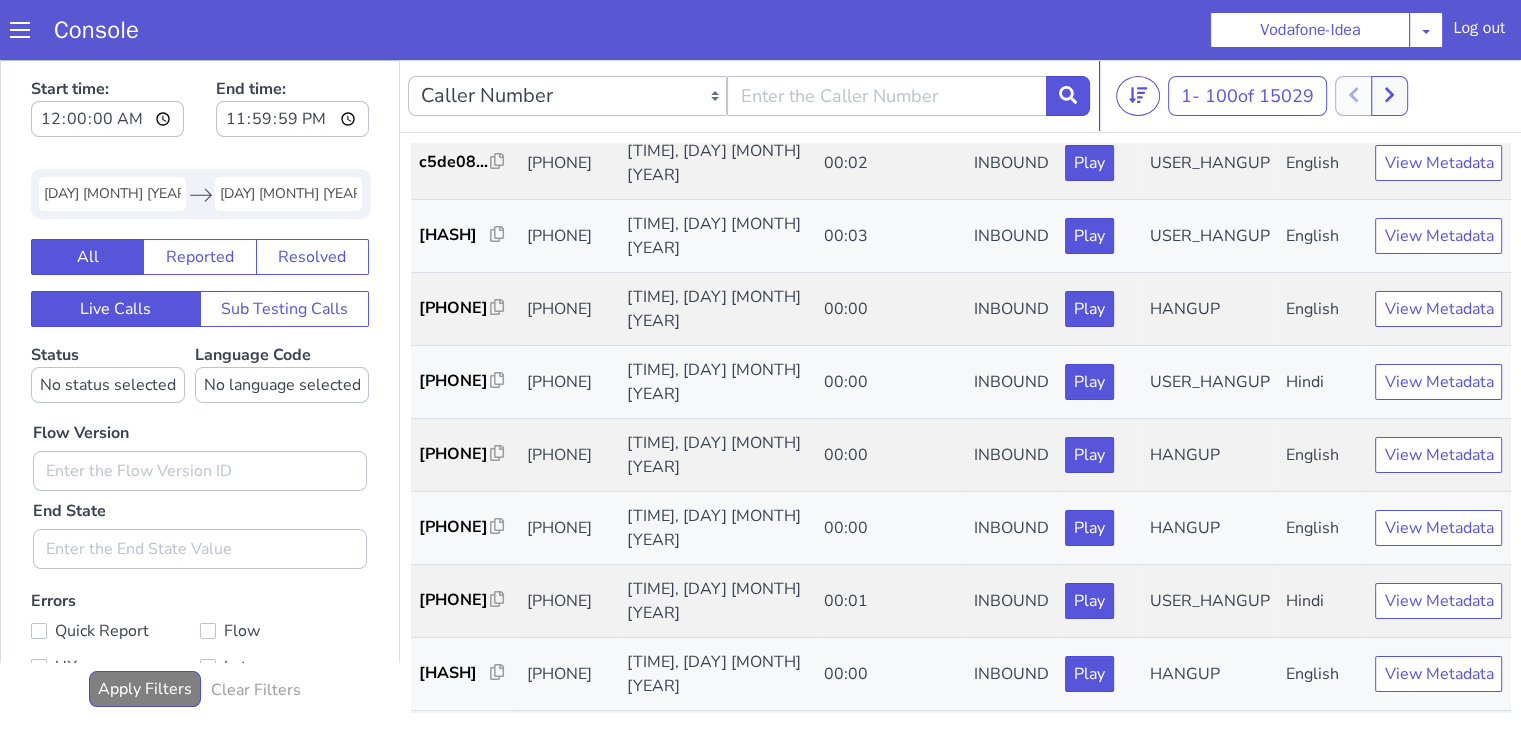 click on "[DAY] [MONTH] [YEAR]" at bounding box center [112, 194] 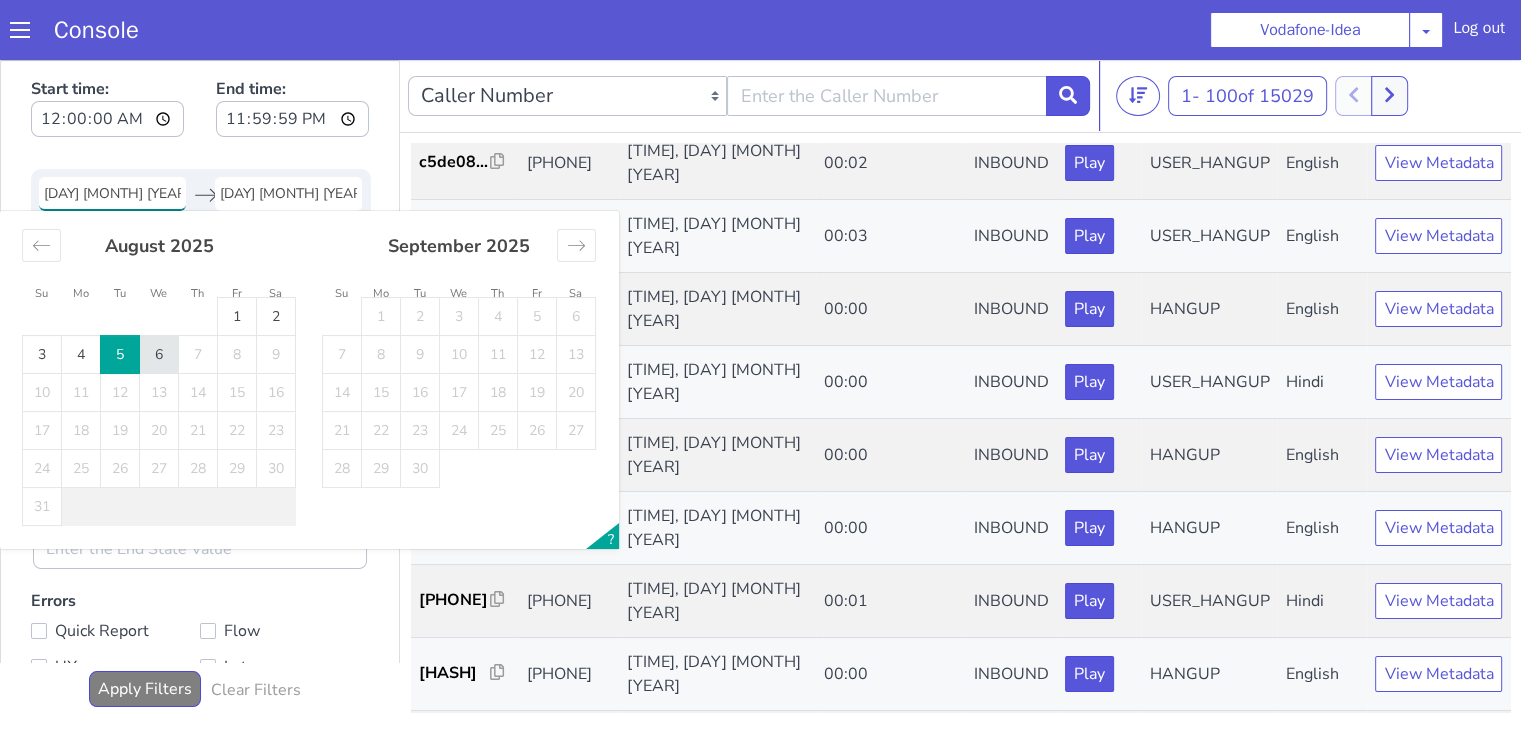 click on "6" at bounding box center (159, 355) 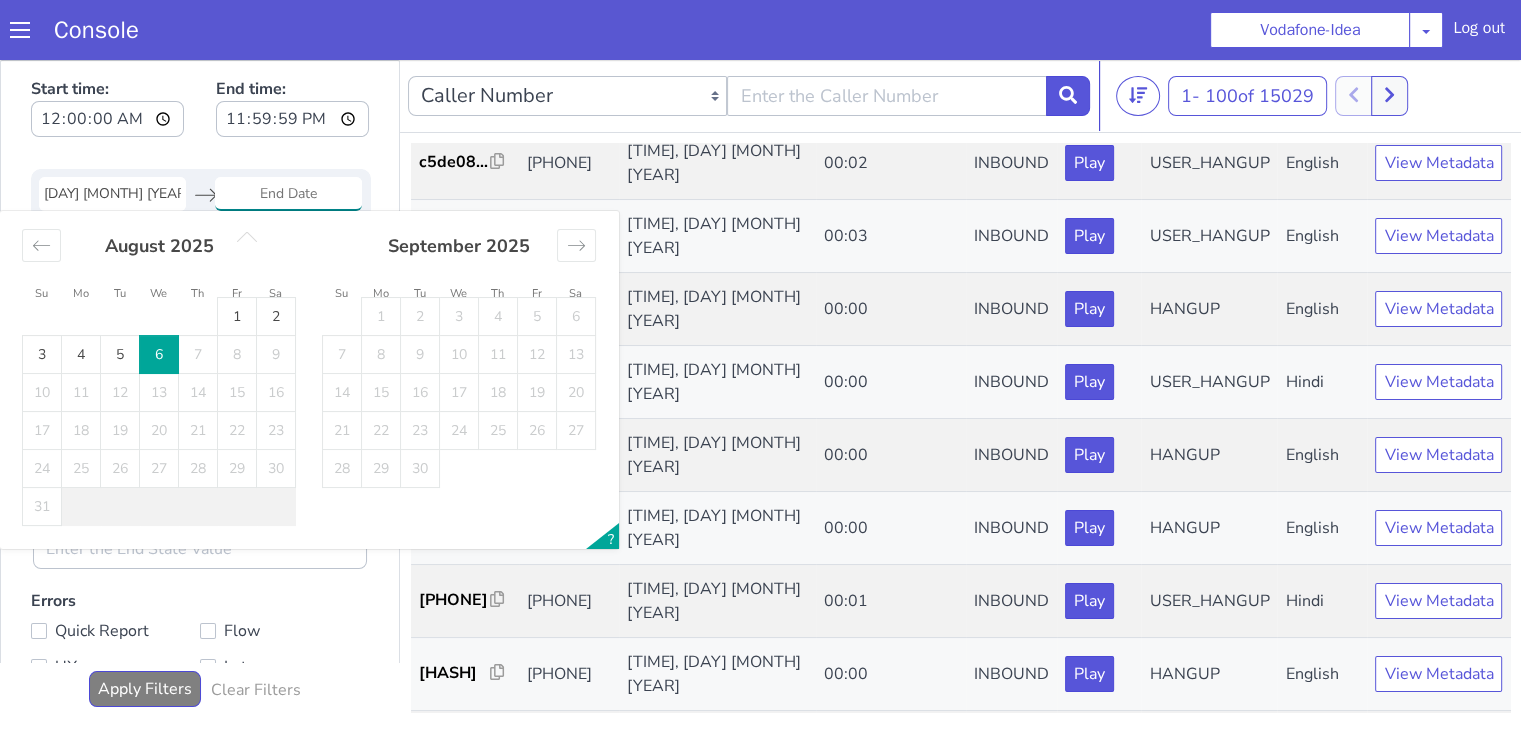 click on "6" at bounding box center [159, 355] 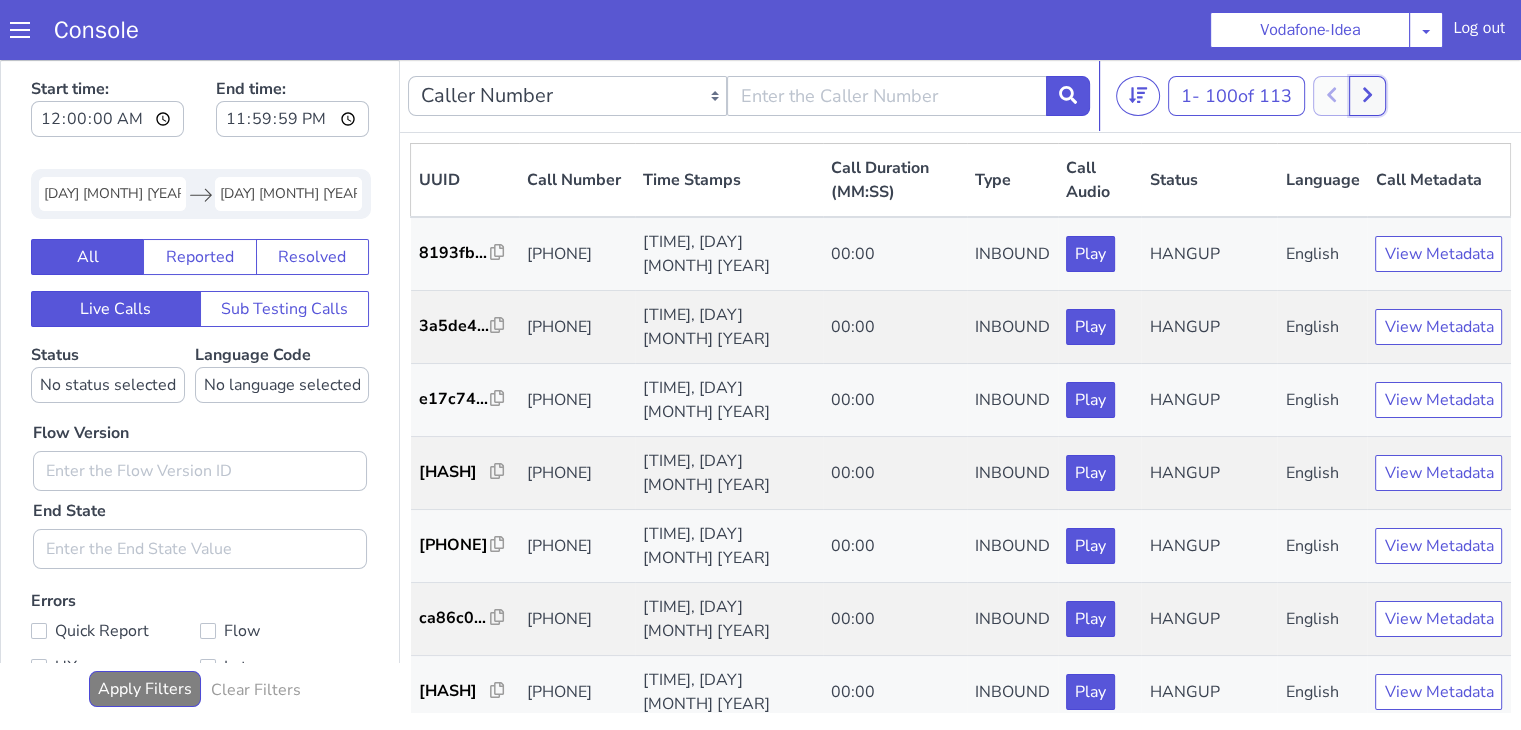 click at bounding box center (1367, 96) 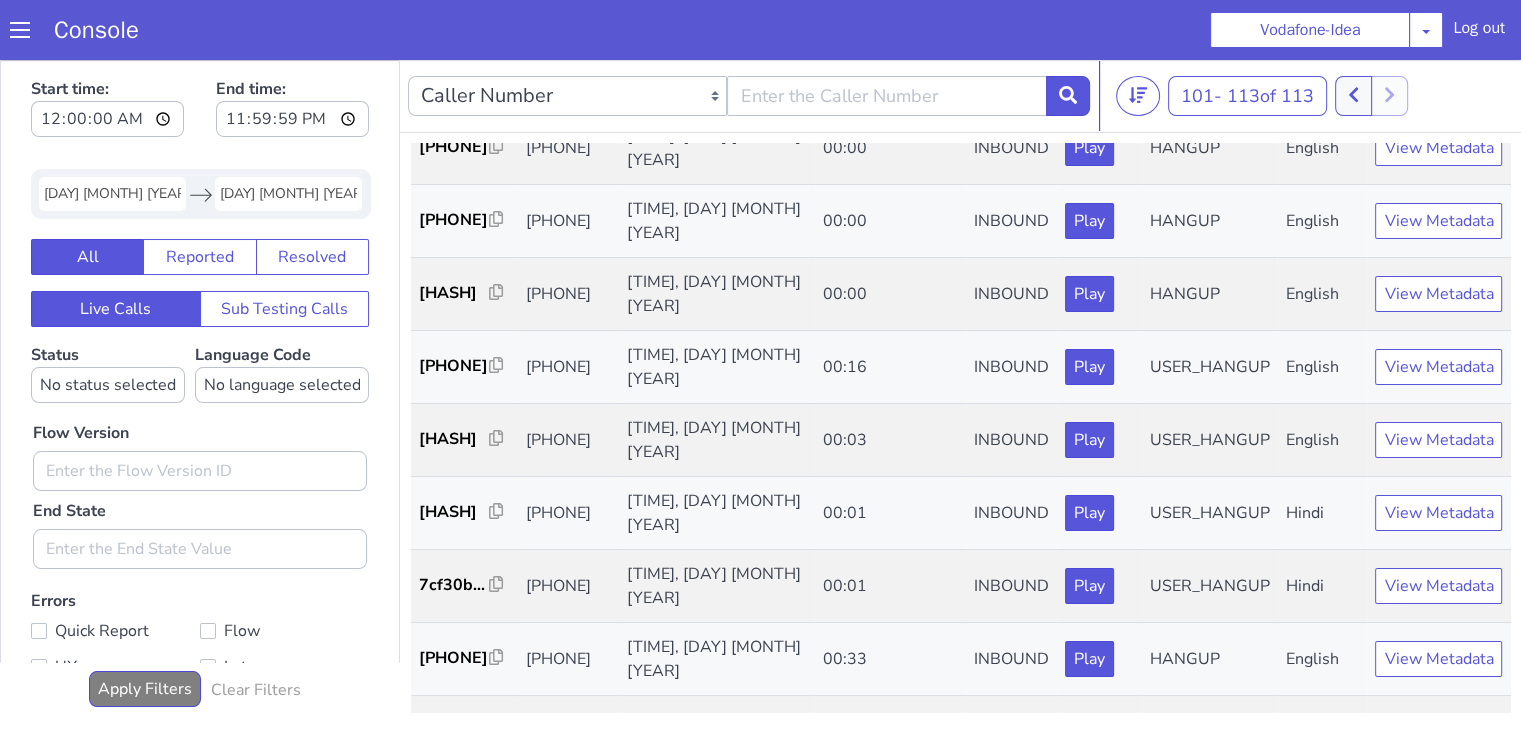 scroll, scrollTop: 452, scrollLeft: 0, axis: vertical 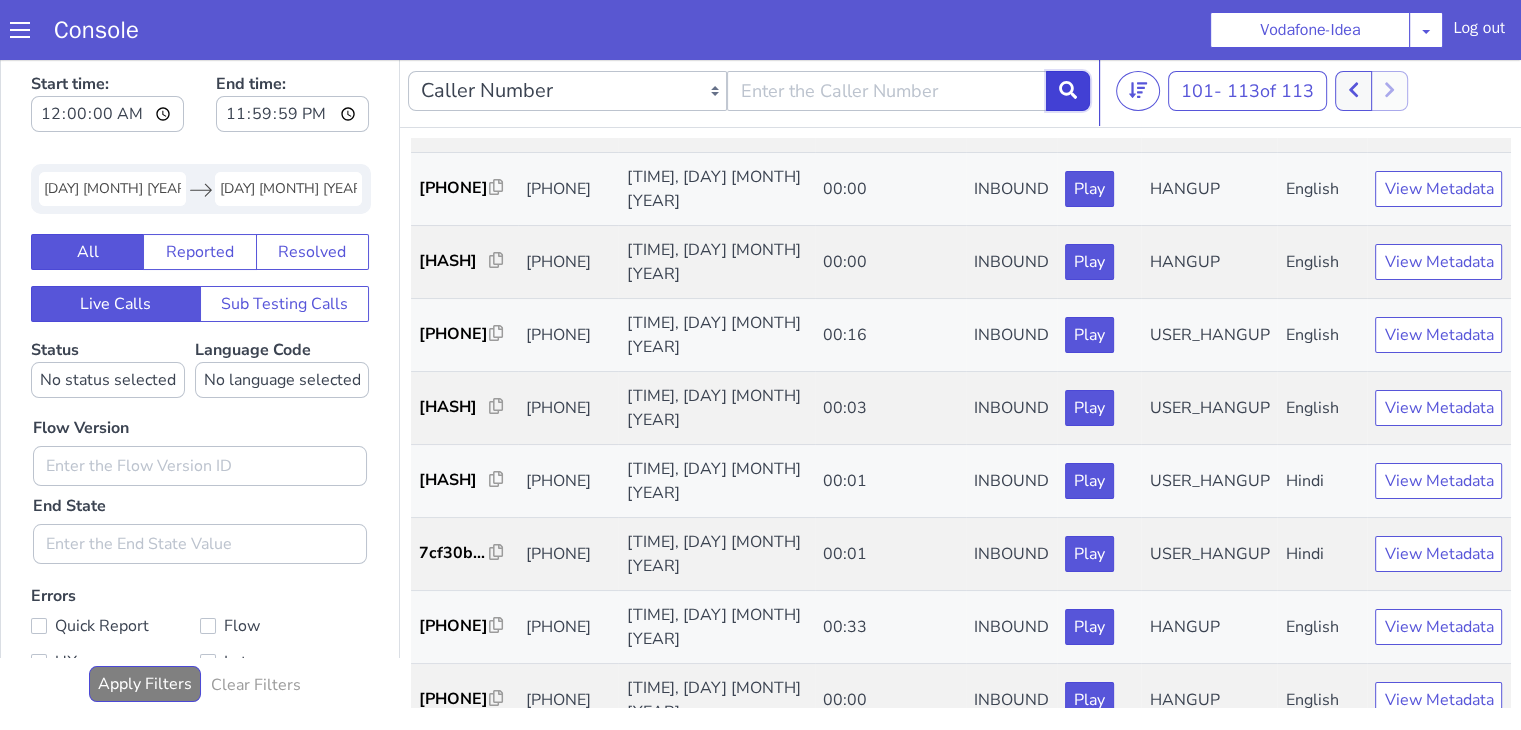 click at bounding box center (1068, 91) 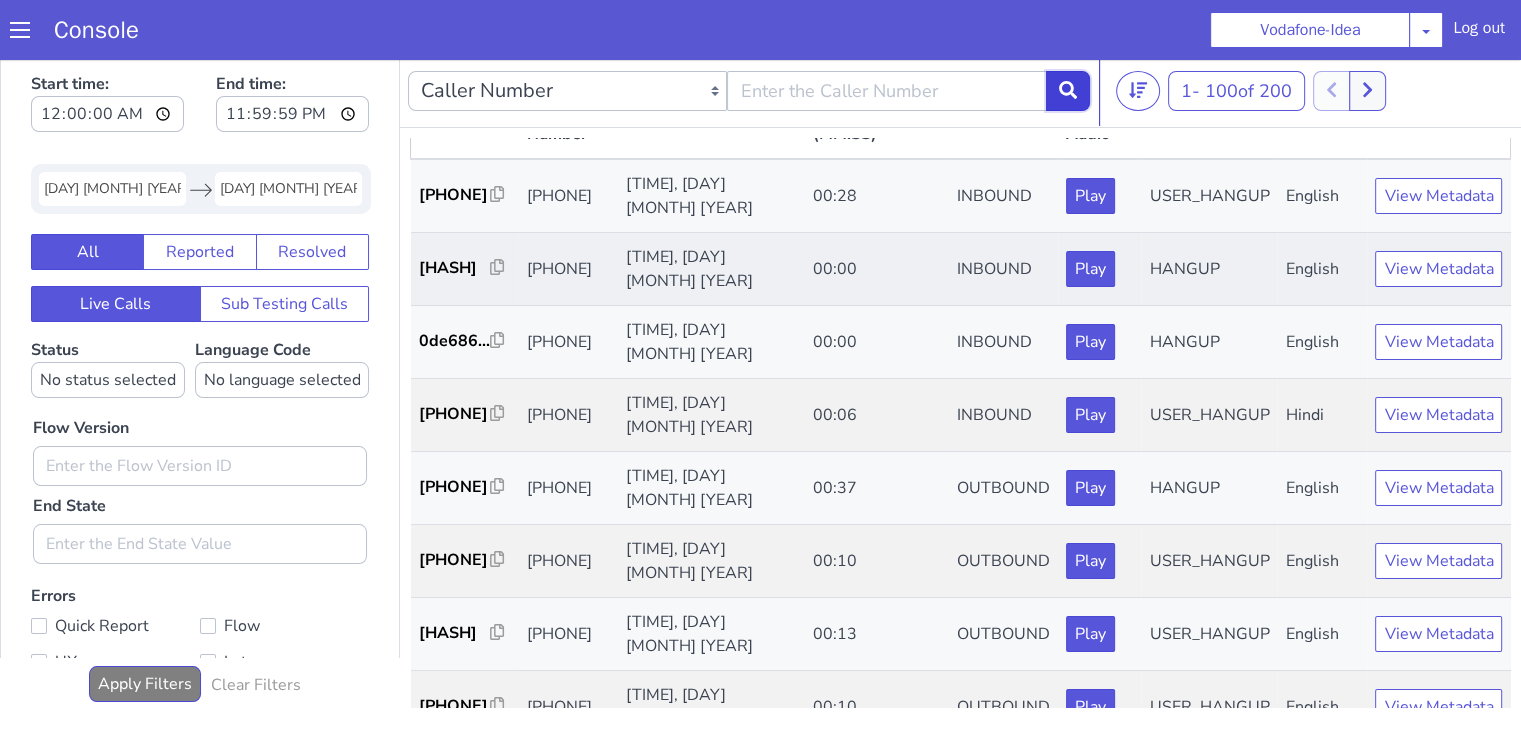 scroll, scrollTop: 200, scrollLeft: 0, axis: vertical 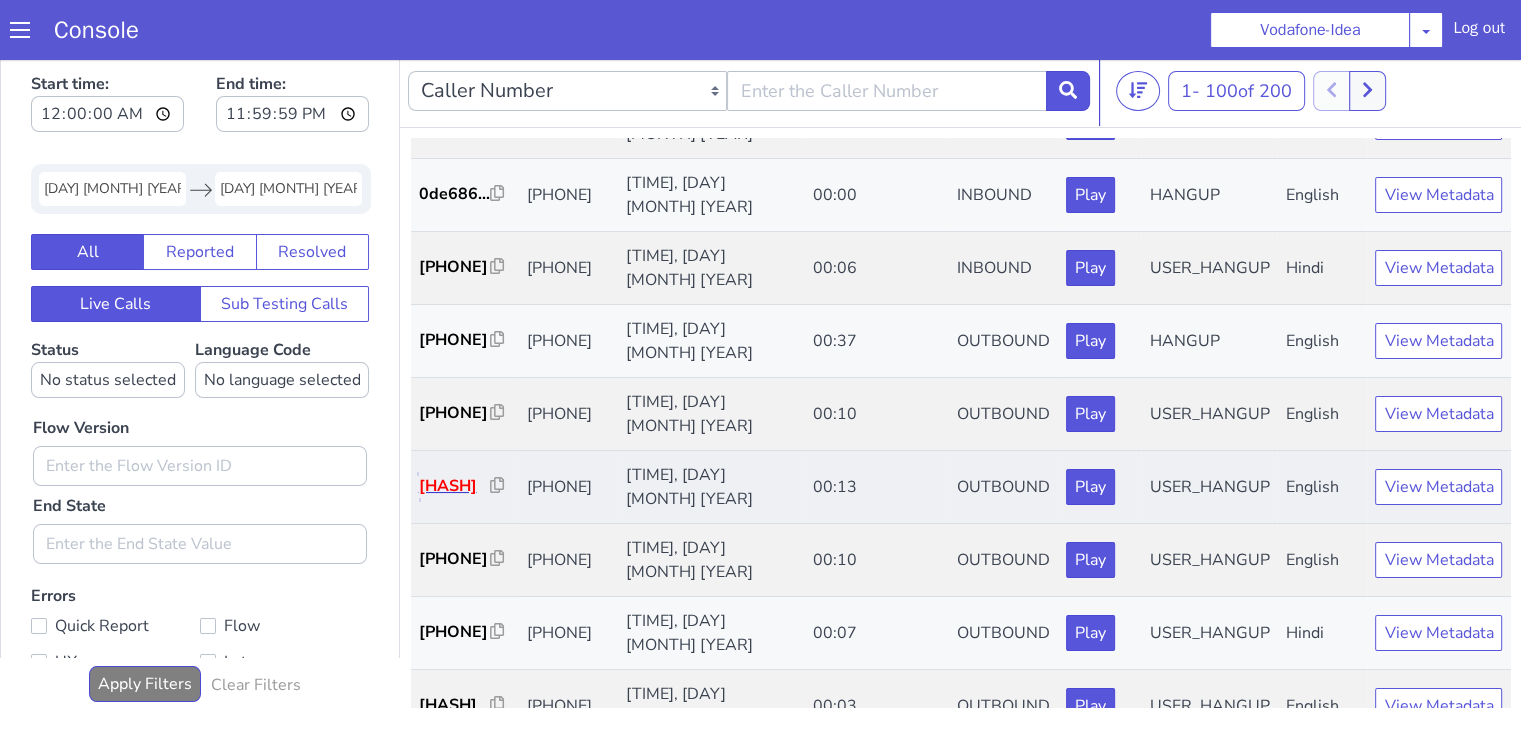 click on "[HASH]" at bounding box center (455, 486) 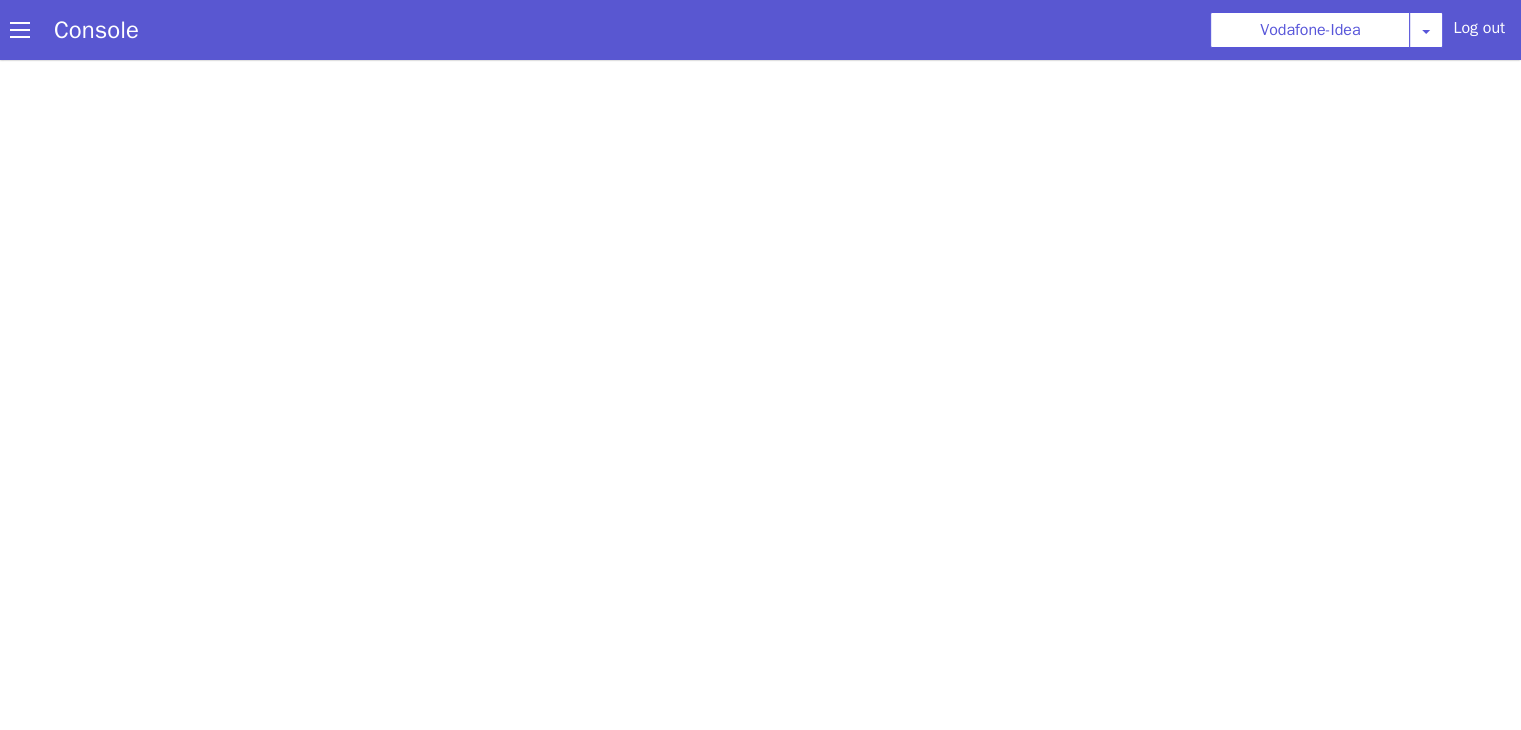 scroll, scrollTop: 0, scrollLeft: 0, axis: both 